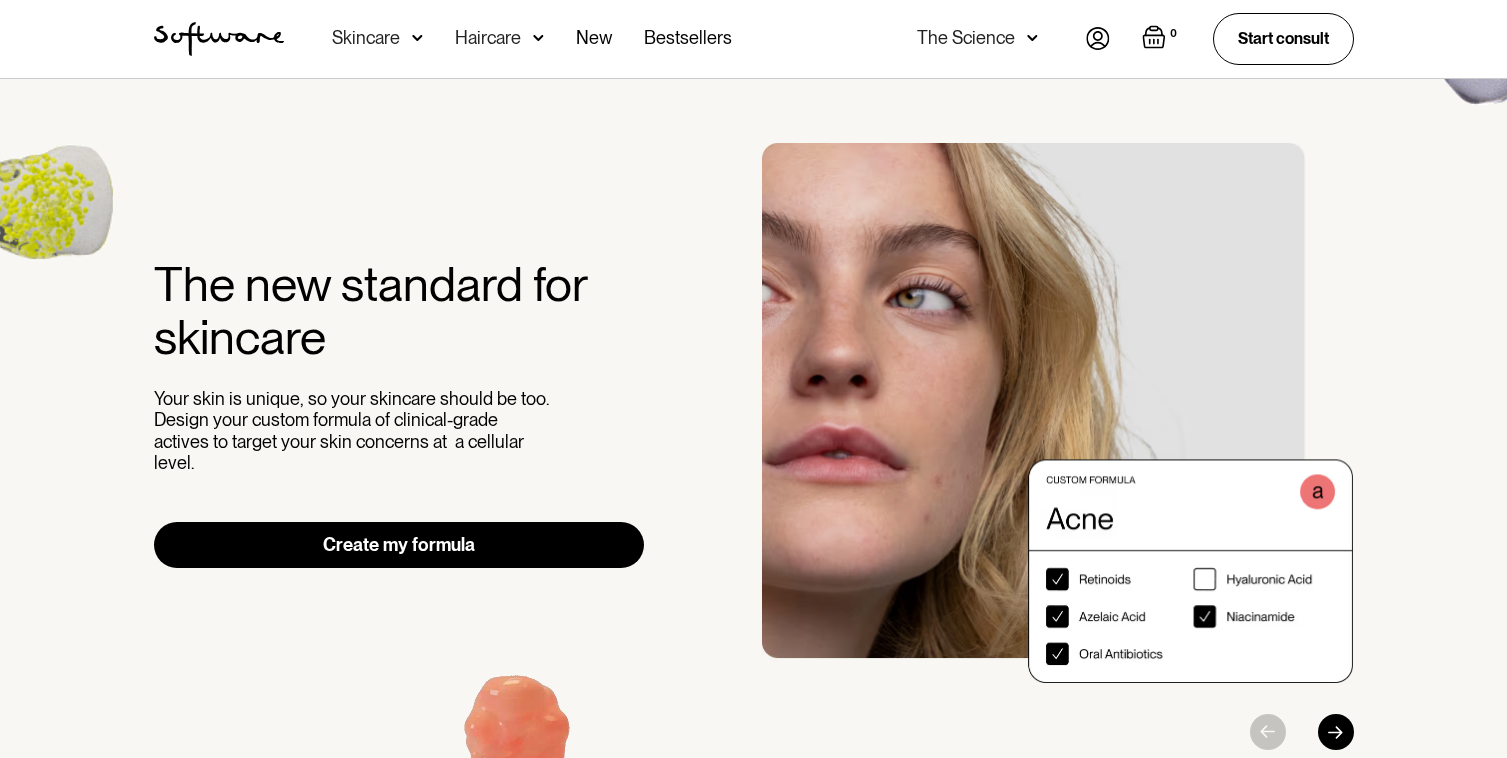 scroll, scrollTop: 0, scrollLeft: 0, axis: both 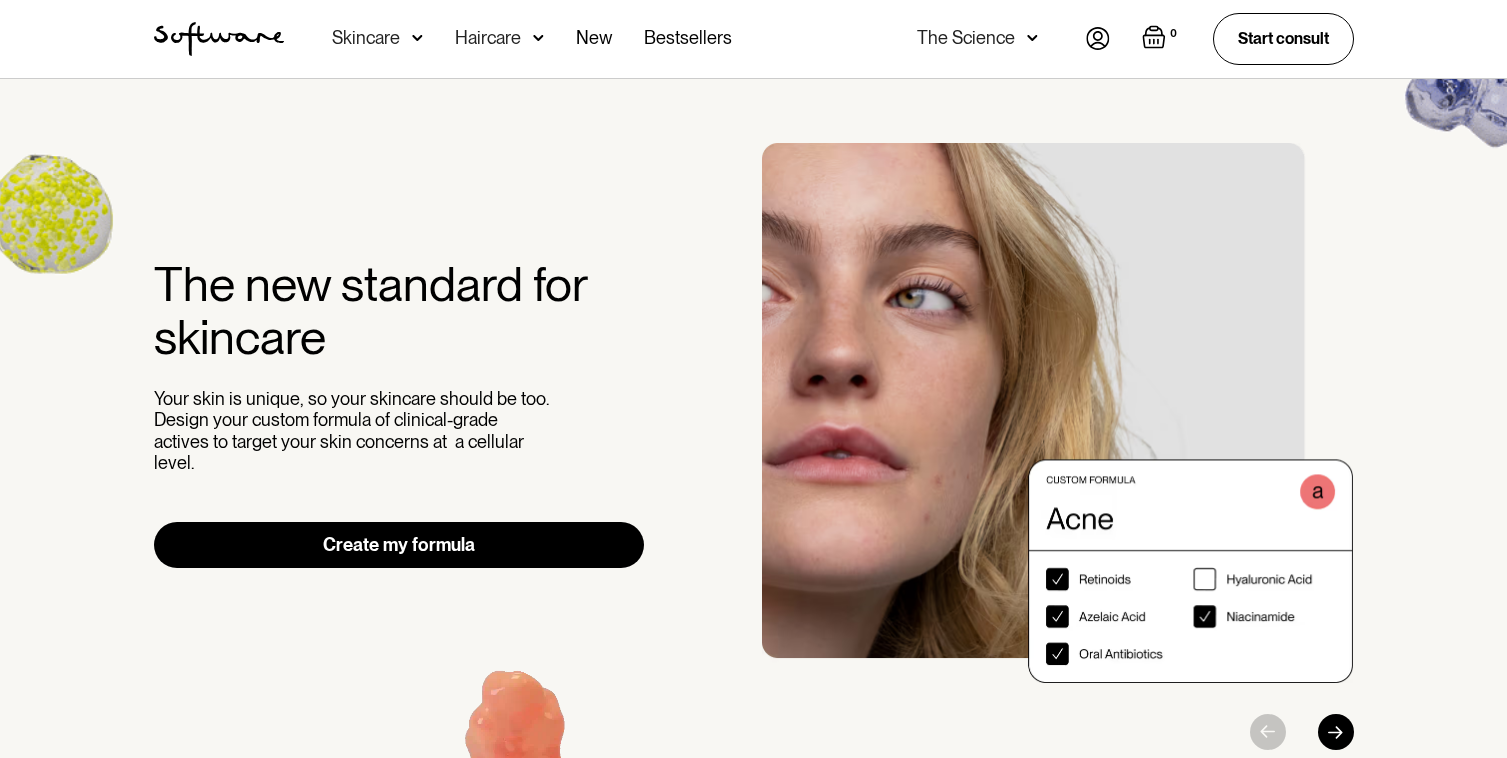 click at bounding box center (1098, 38) 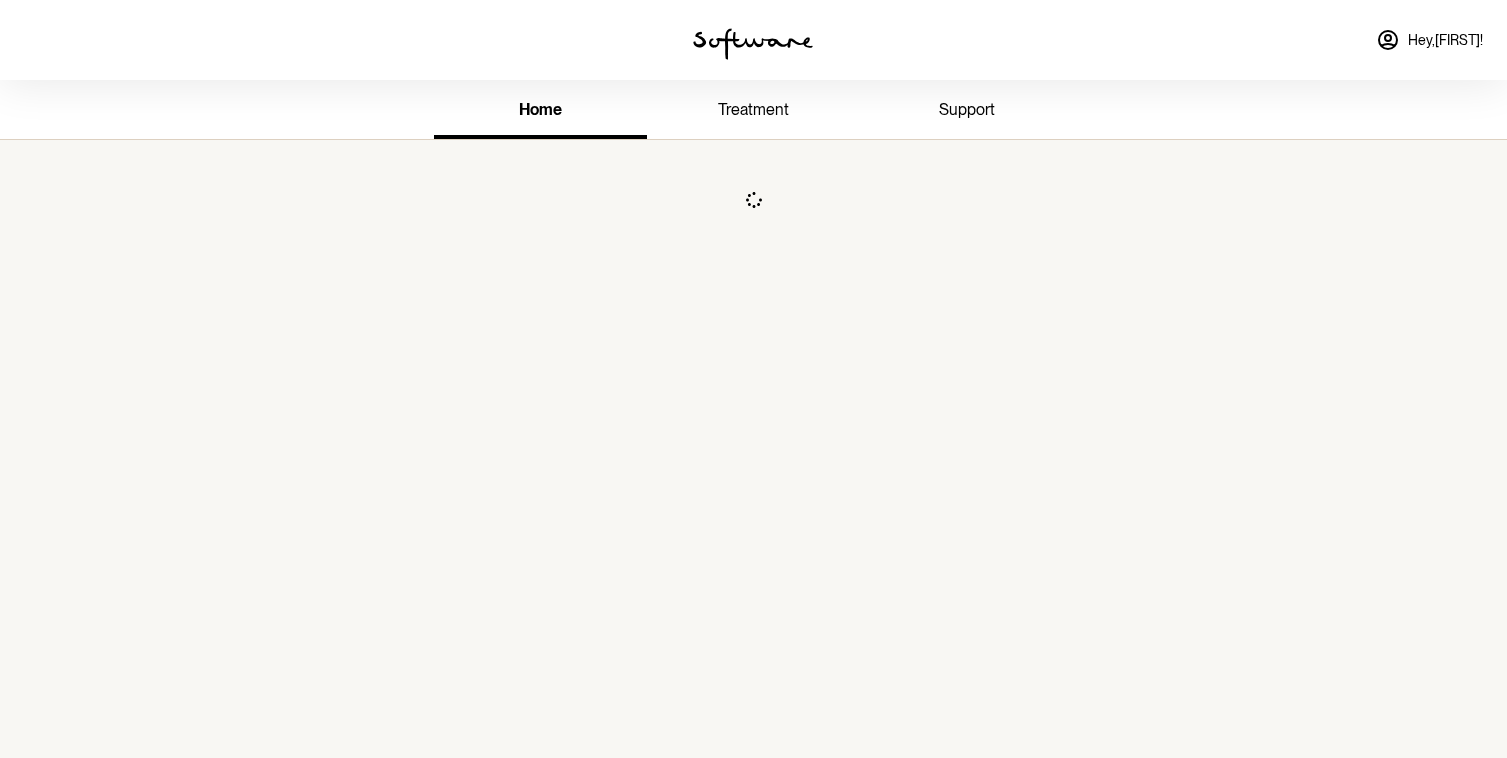 scroll, scrollTop: 0, scrollLeft: 0, axis: both 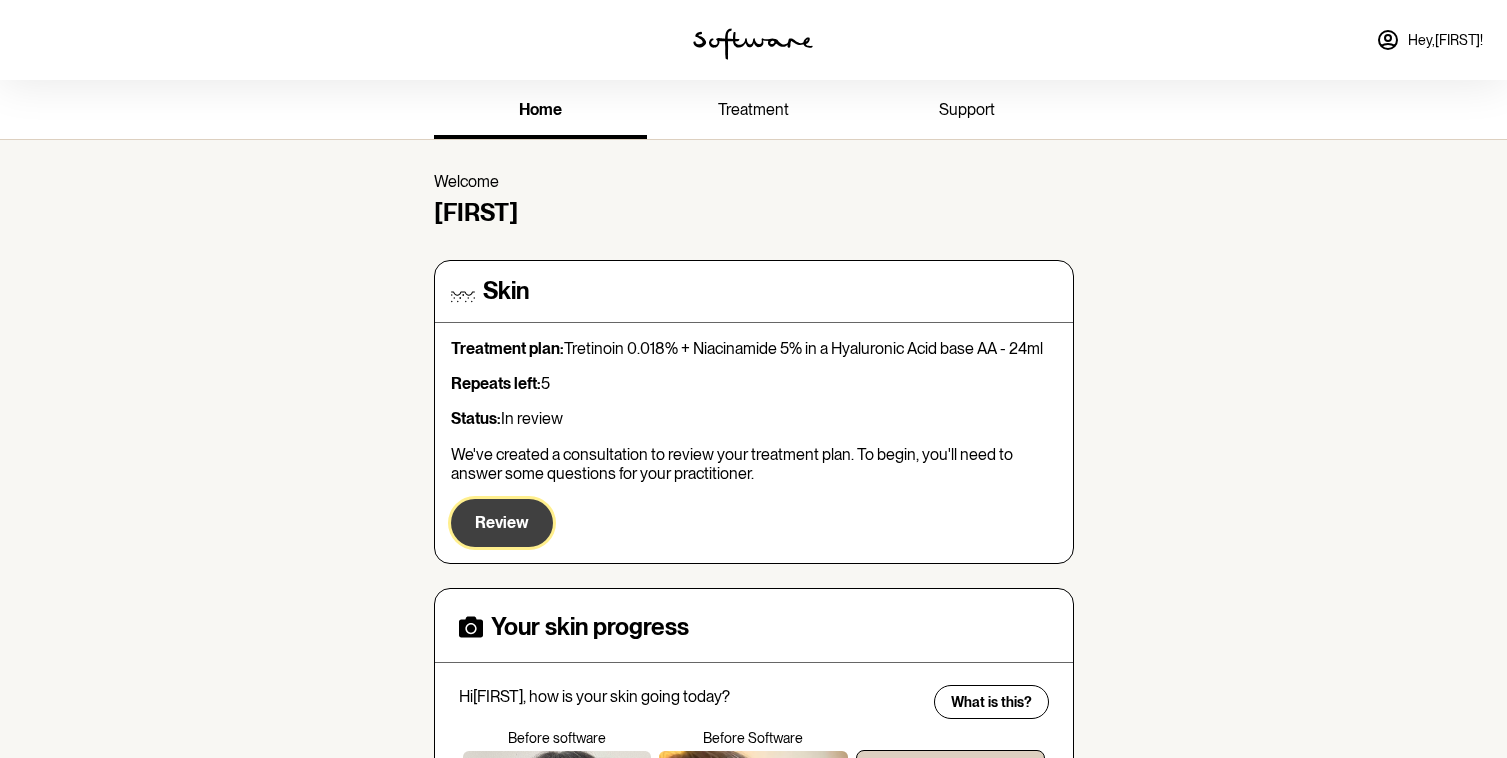 click on "Review" at bounding box center [502, 522] 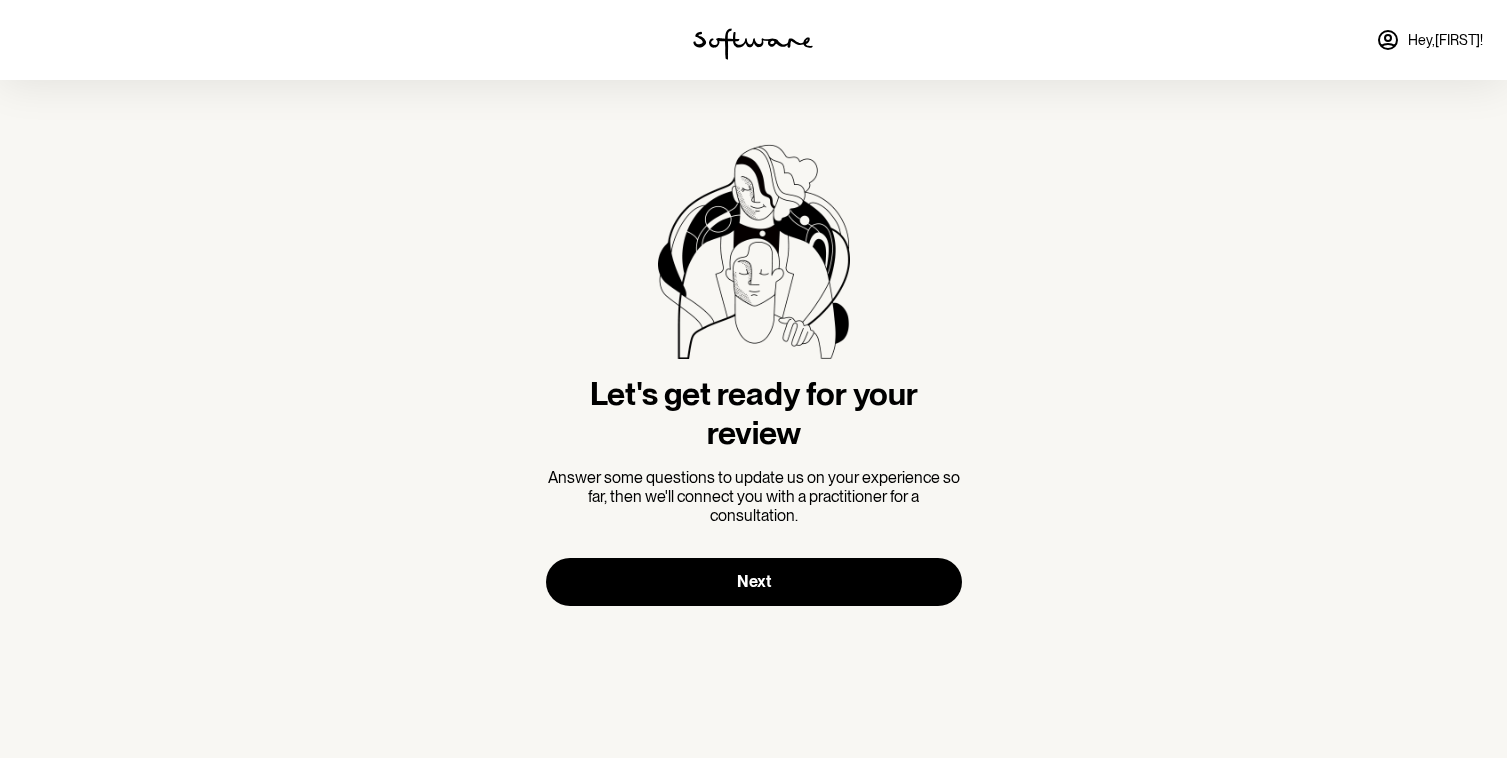 click on "Hey,  [FIRST] !" at bounding box center (1445, 40) 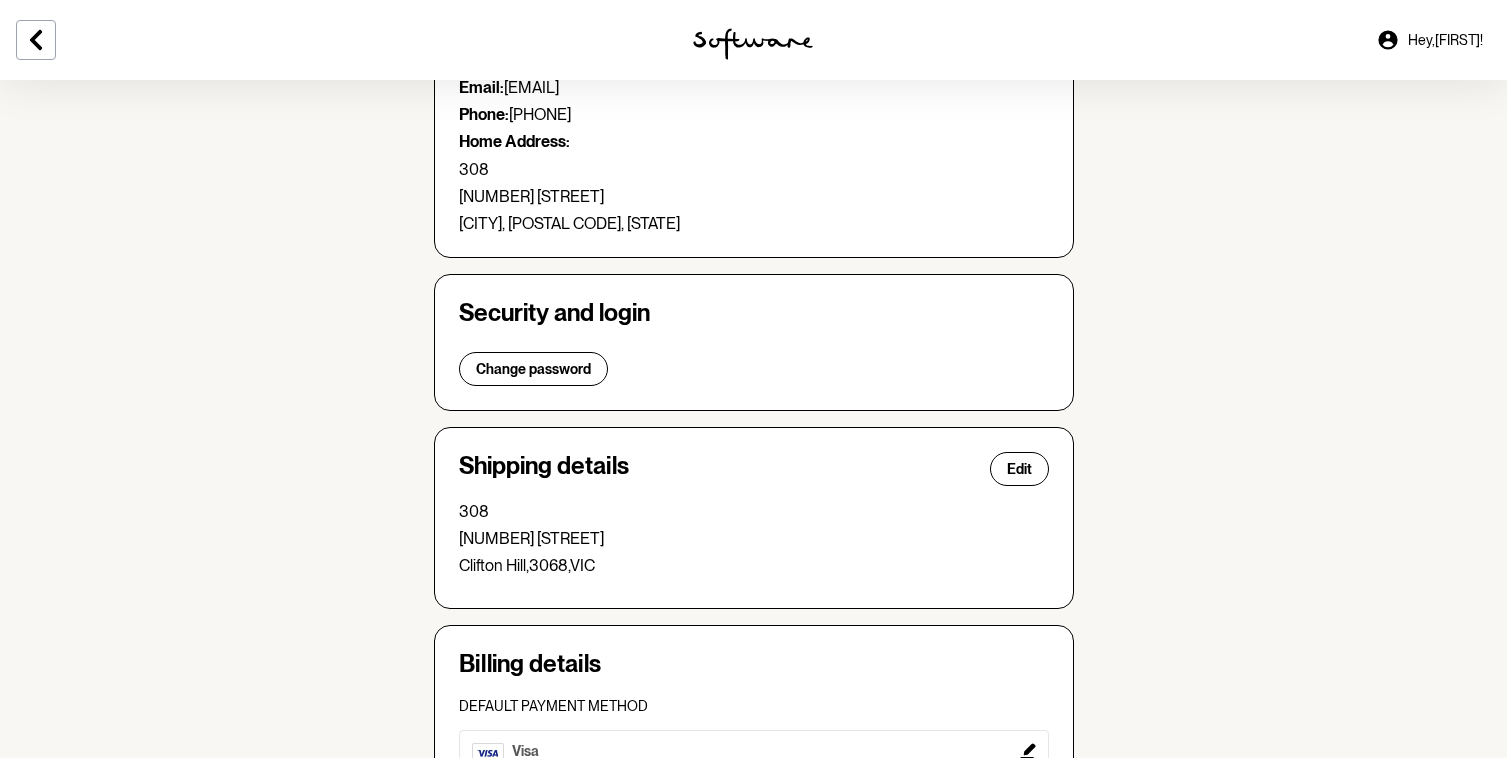 scroll, scrollTop: 0, scrollLeft: 0, axis: both 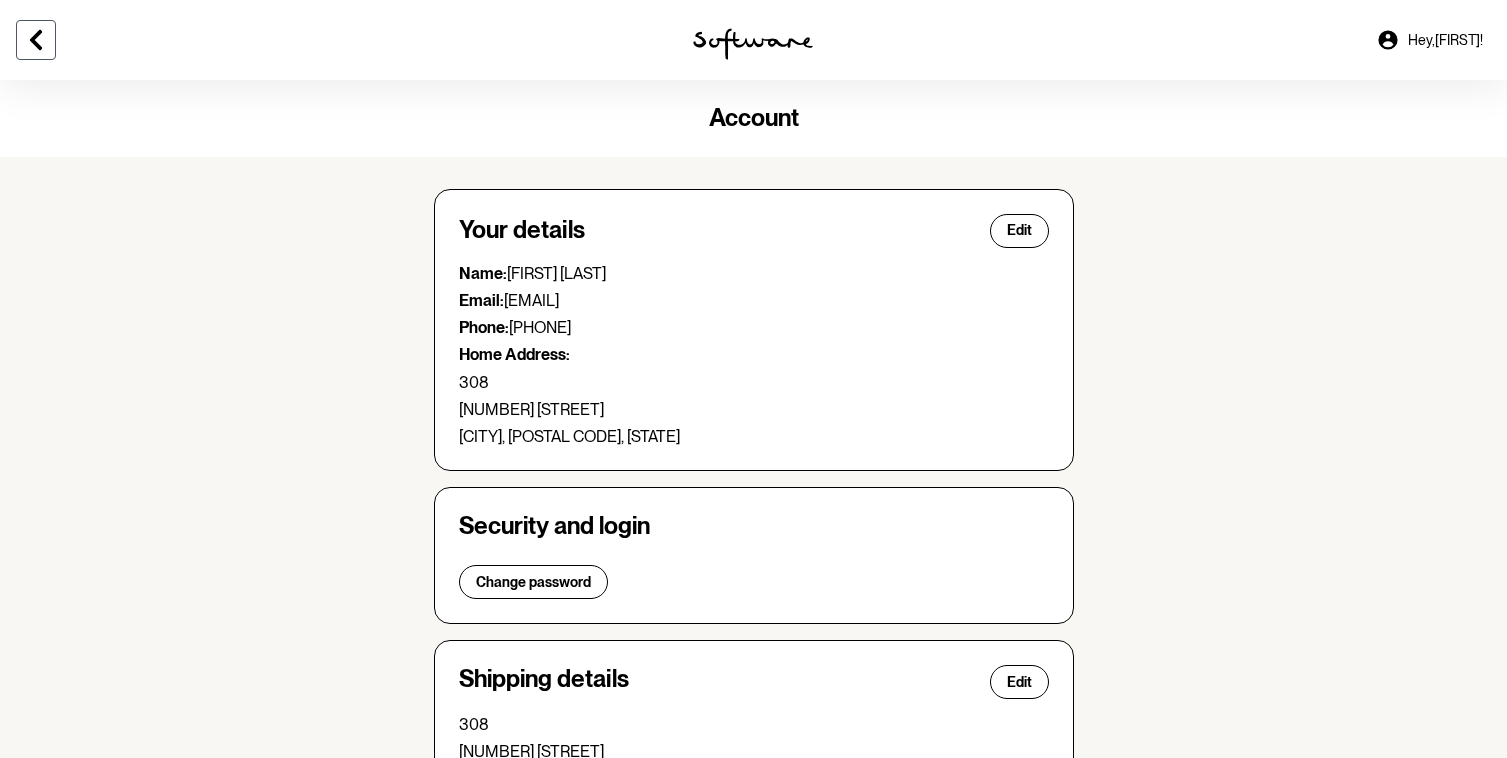 click 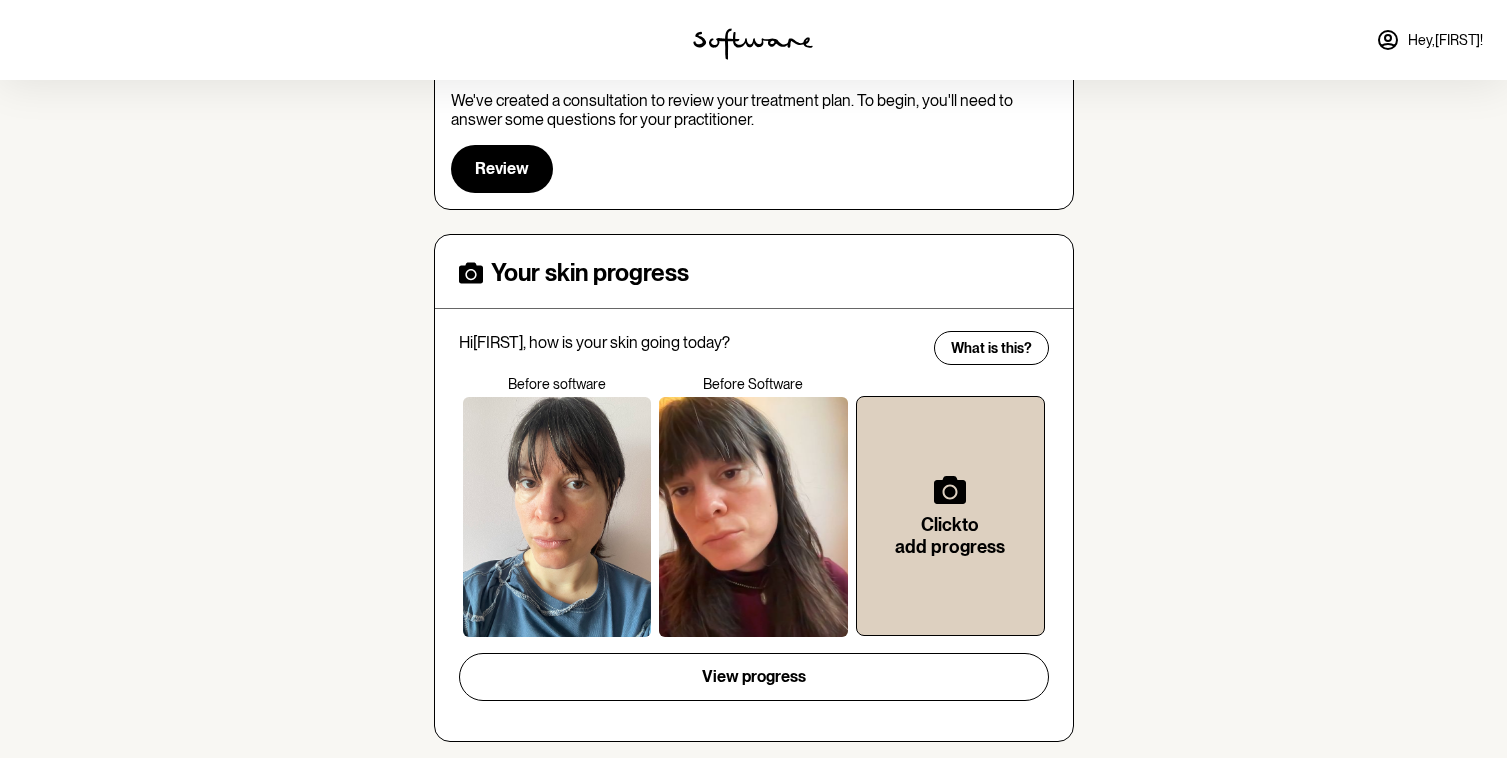 scroll, scrollTop: 0, scrollLeft: 0, axis: both 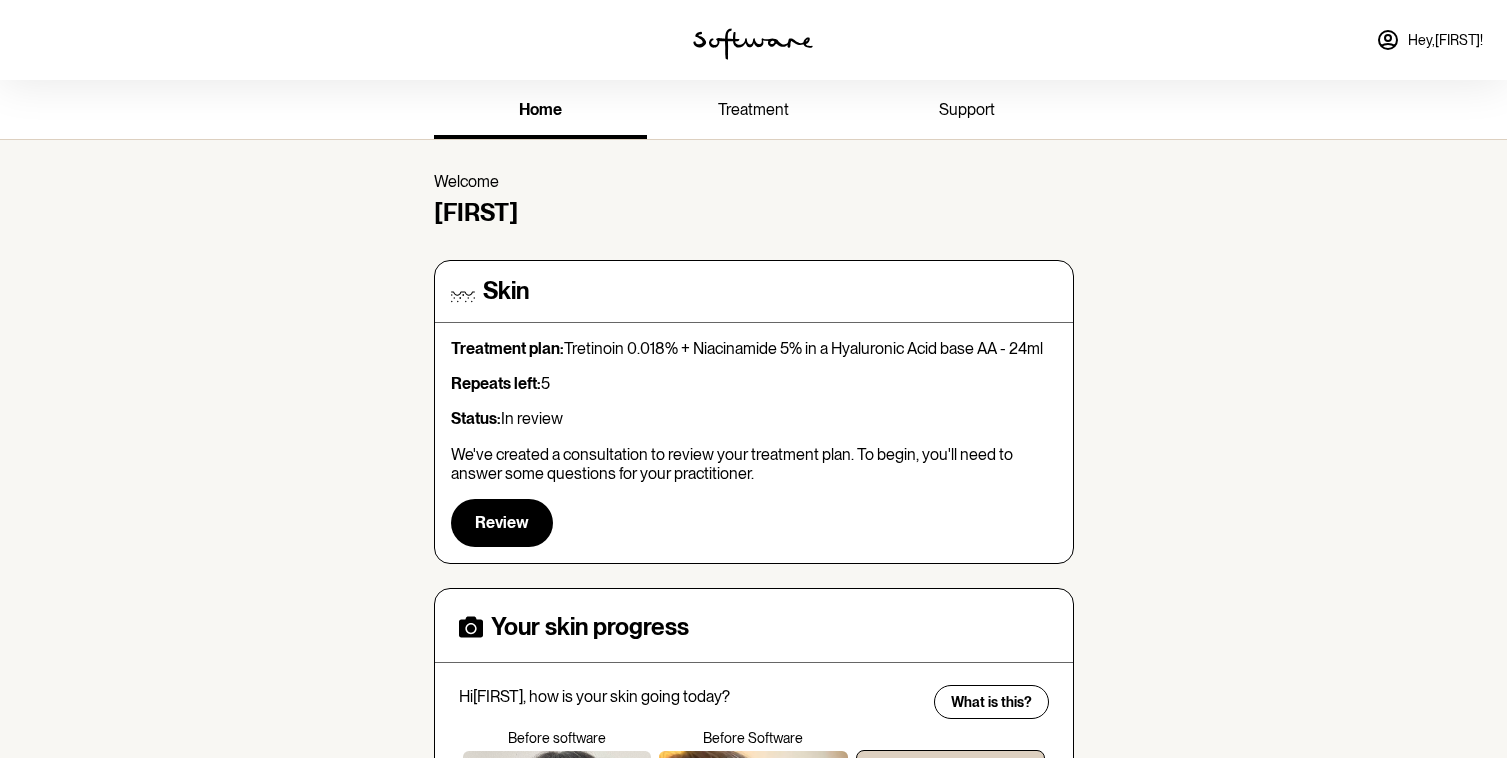 click on "treatment" at bounding box center [753, 111] 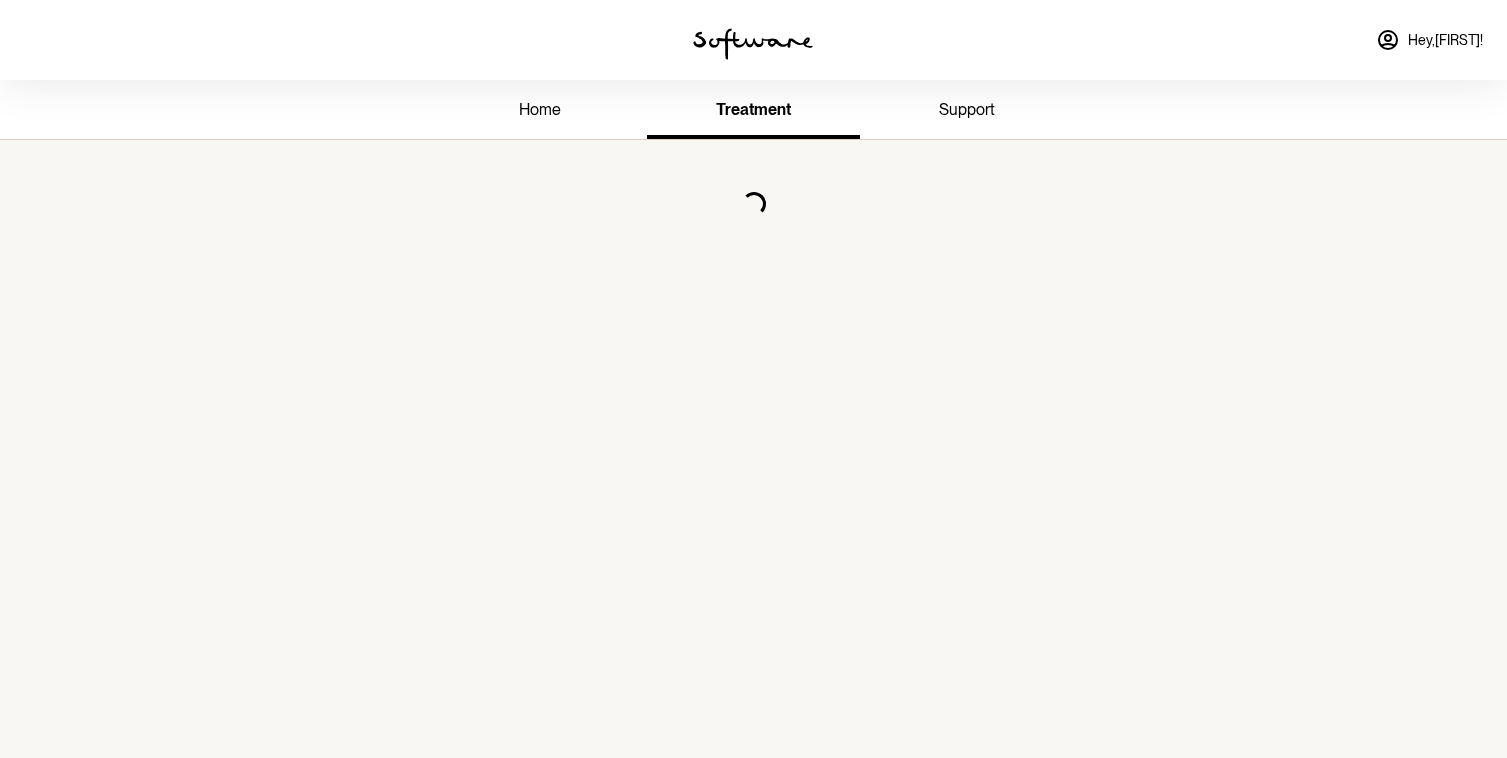 click on "treatment" at bounding box center [753, 109] 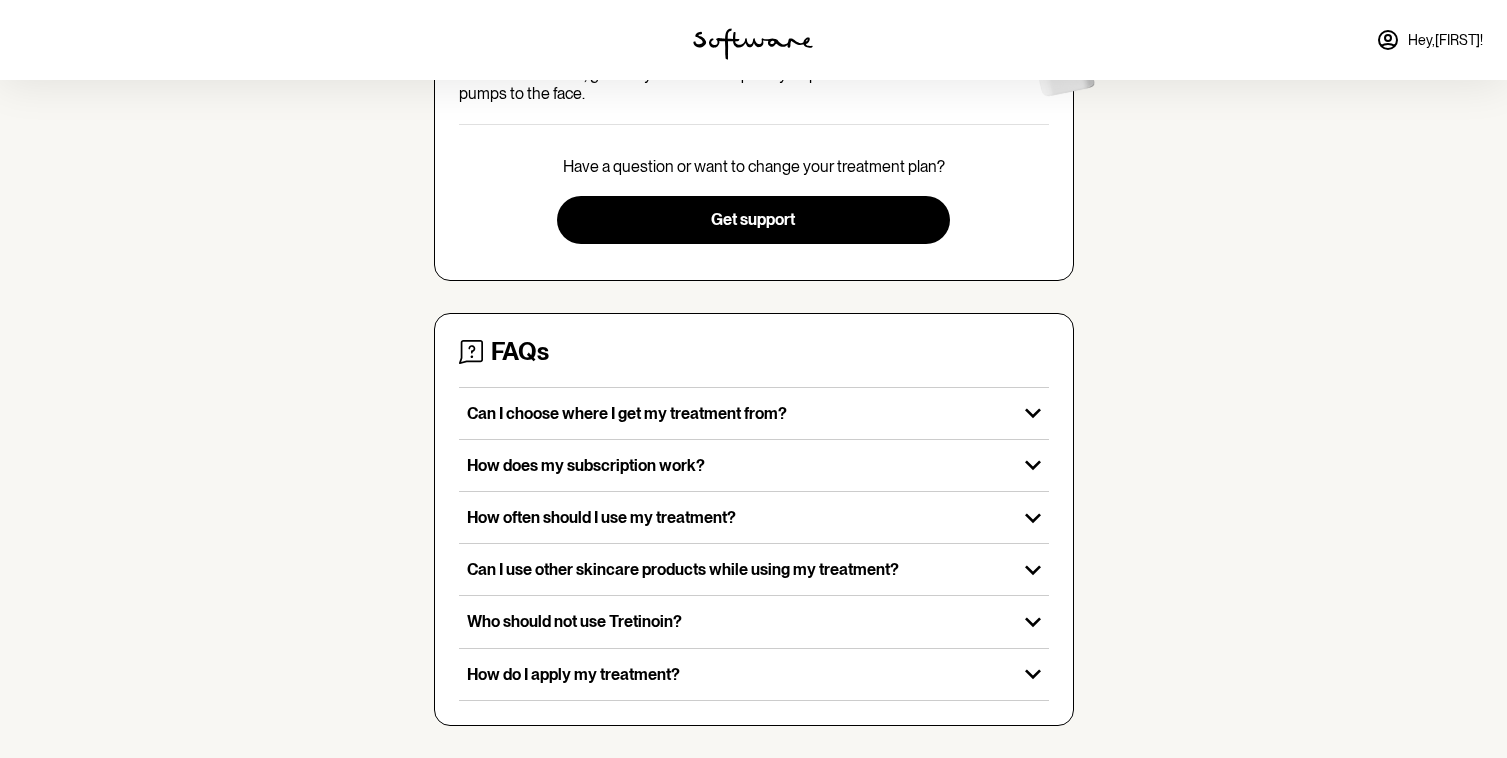 scroll, scrollTop: 0, scrollLeft: 0, axis: both 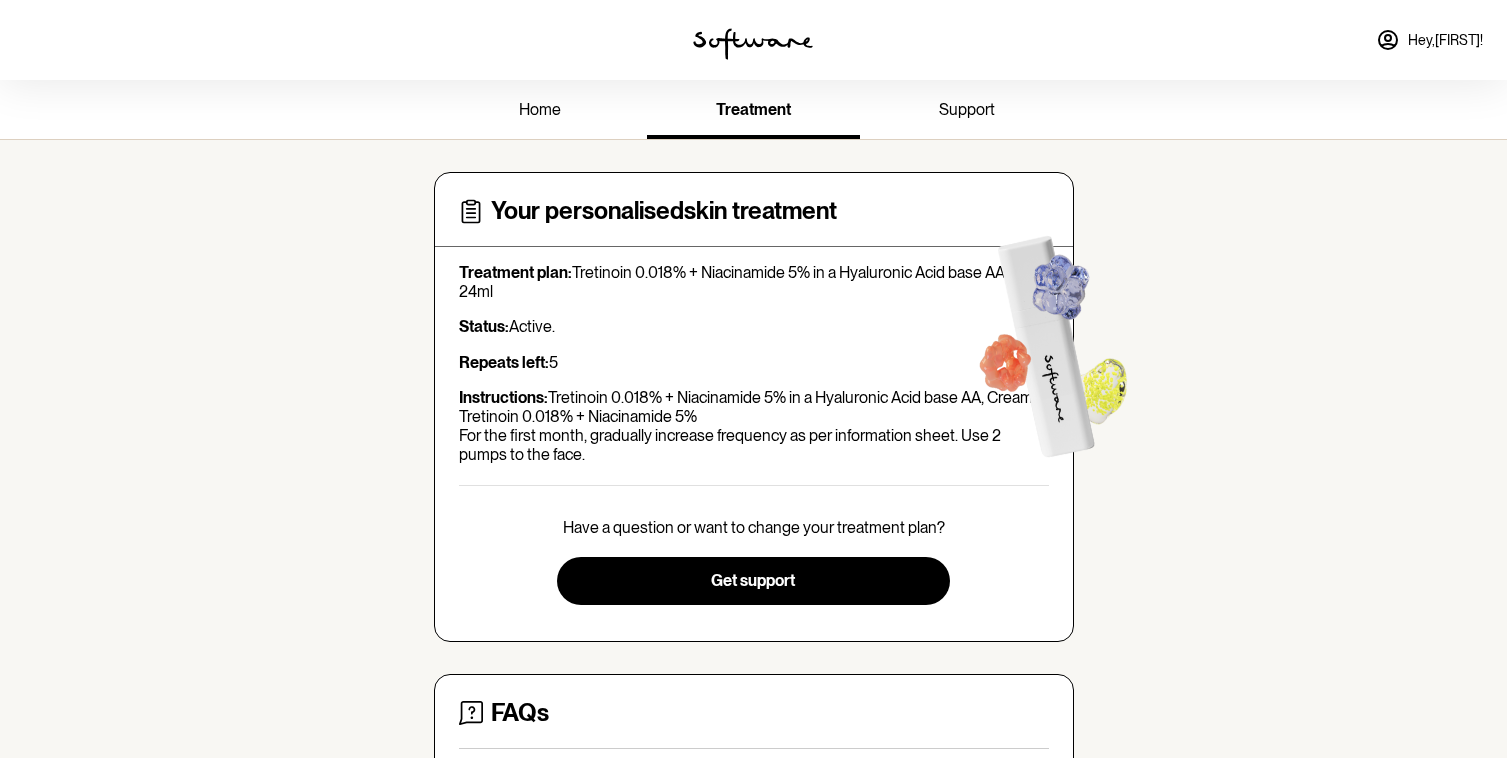 click on "support" at bounding box center [967, 109] 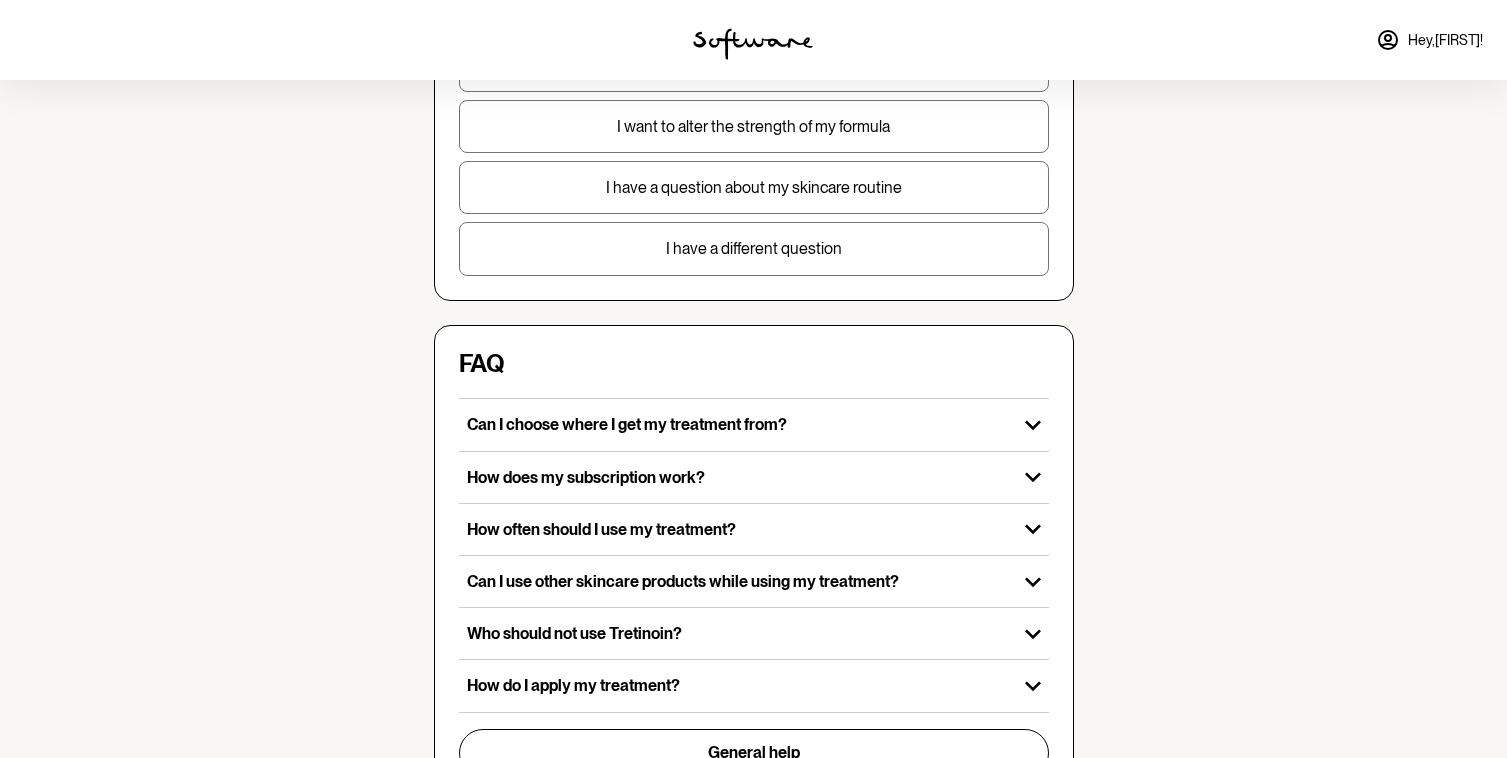 scroll, scrollTop: 0, scrollLeft: 0, axis: both 